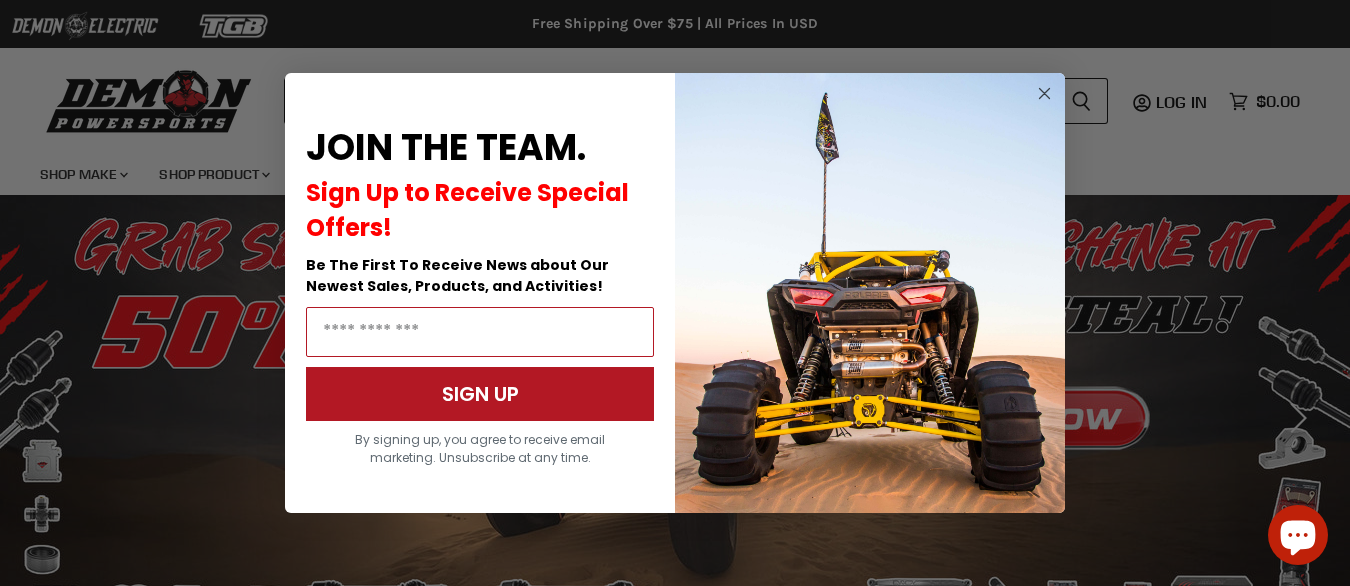 scroll, scrollTop: 0, scrollLeft: 0, axis: both 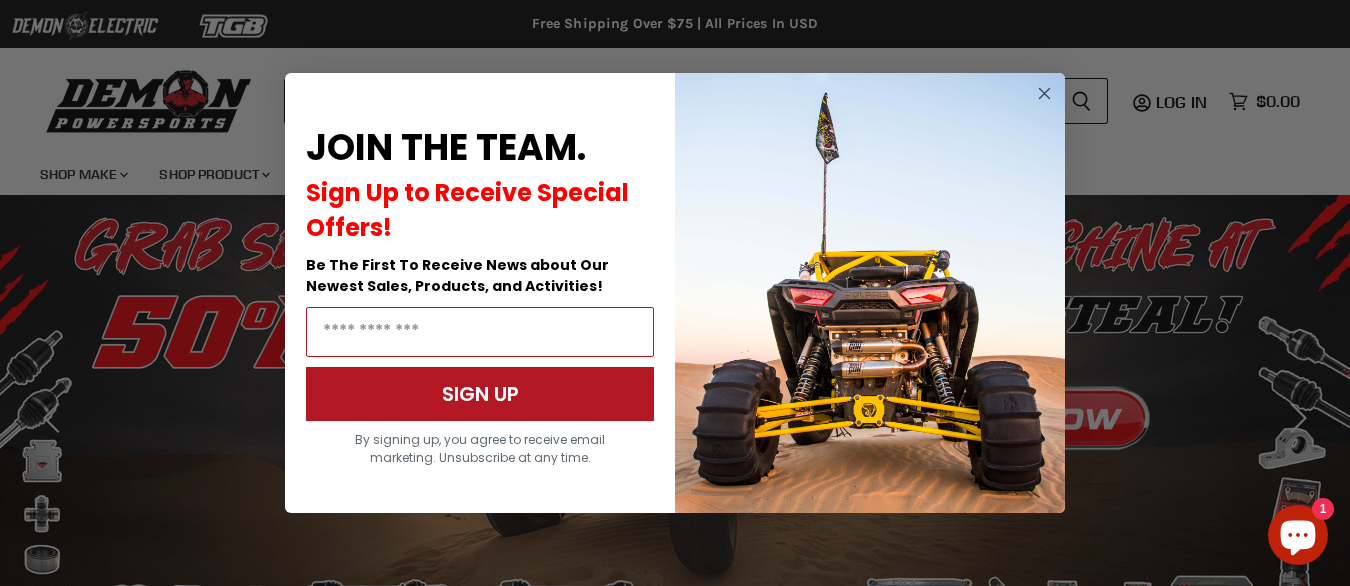 click 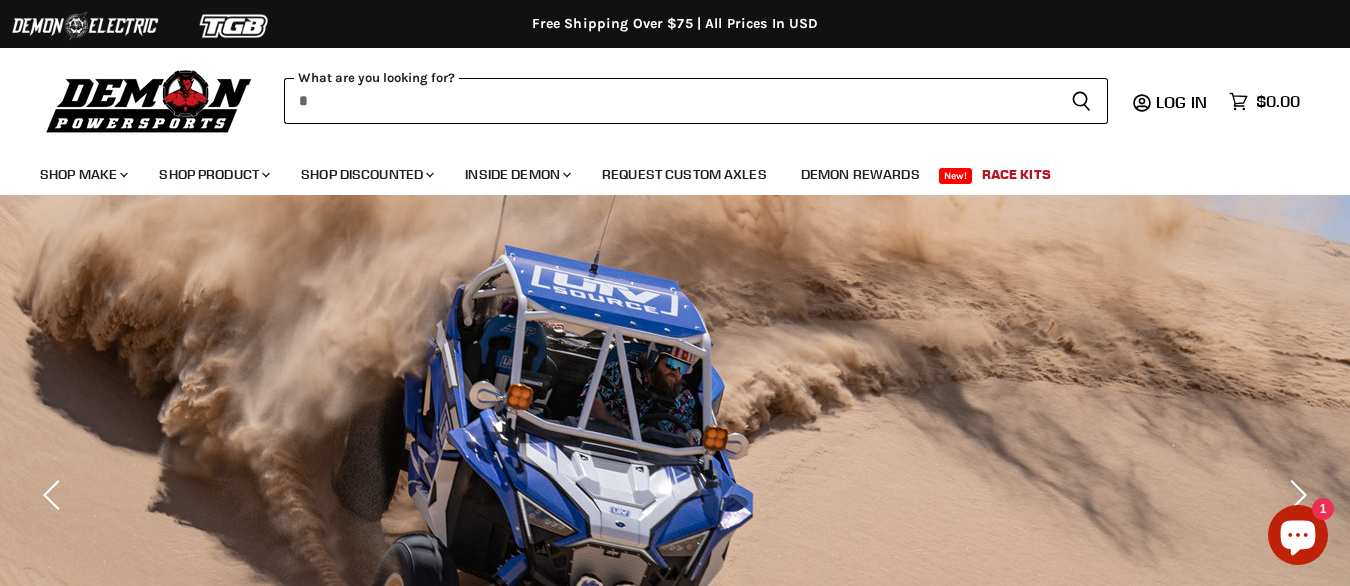 click at bounding box center [669, 101] 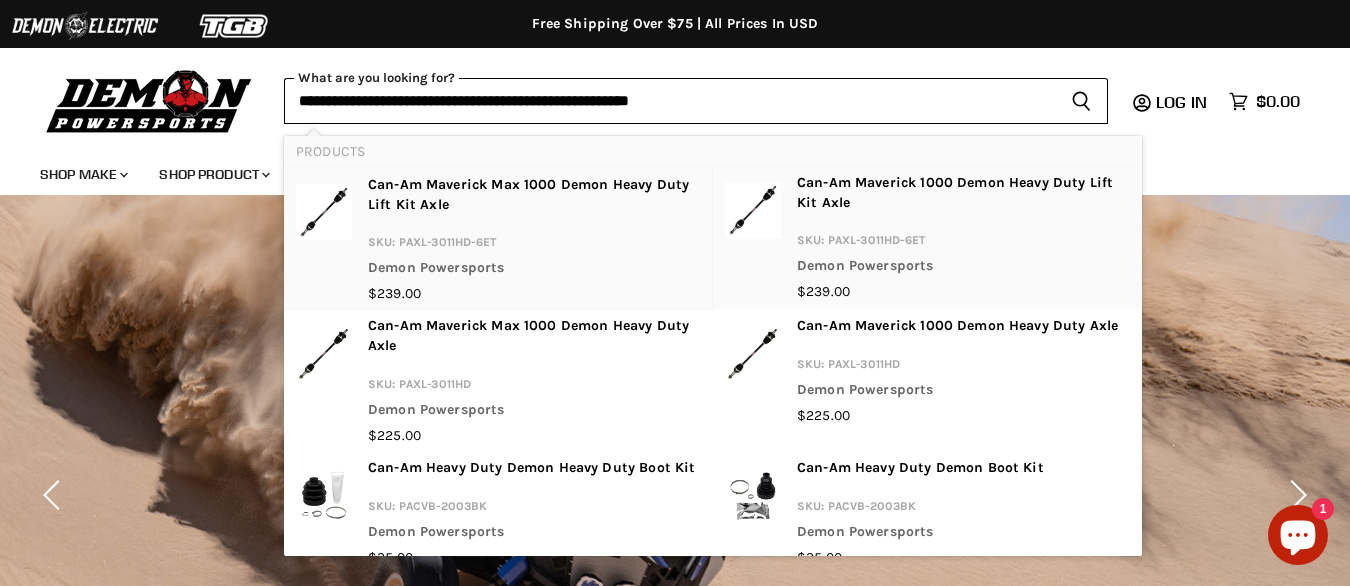 type on "**********" 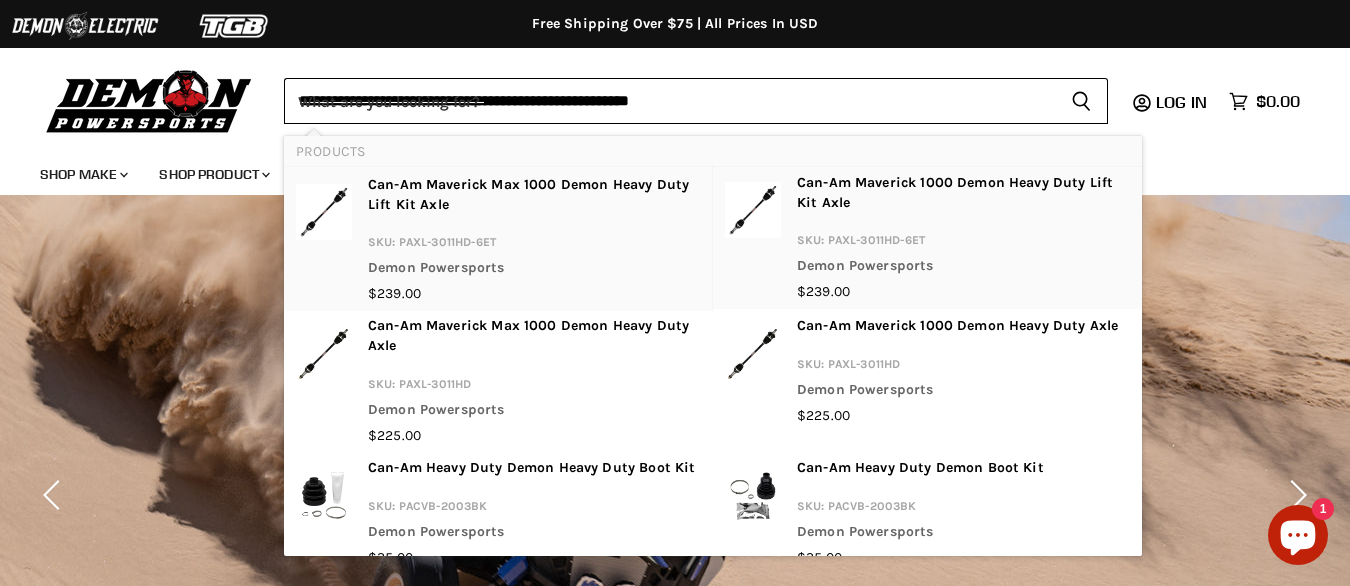click at bounding box center [753, 210] 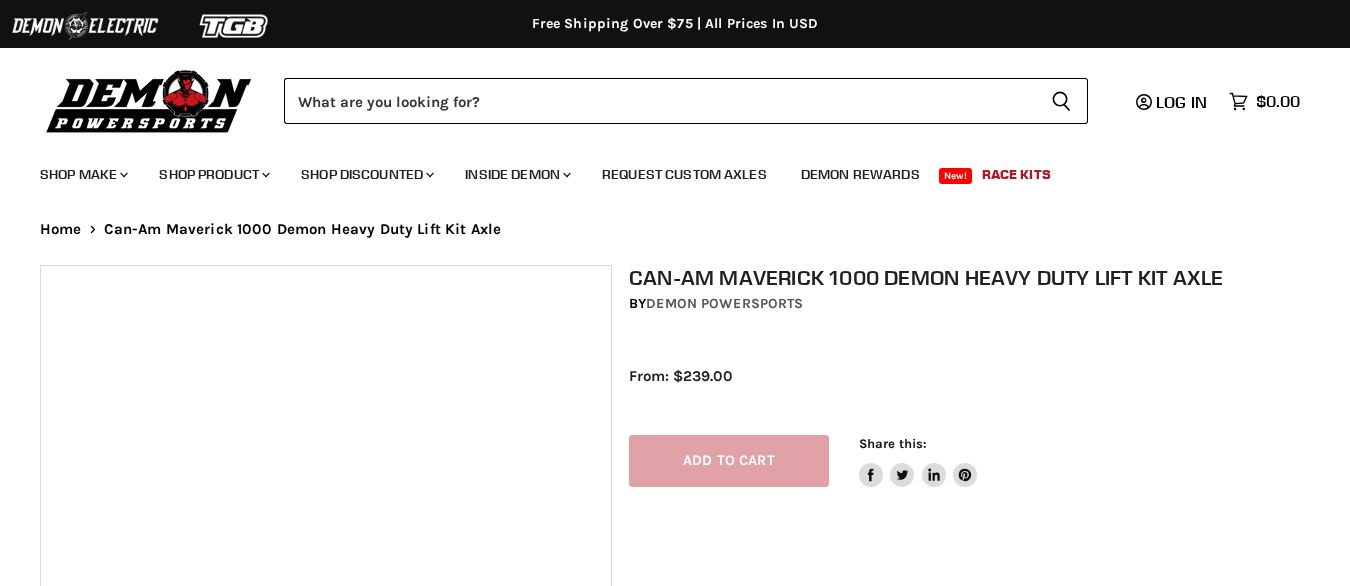 scroll, scrollTop: 0, scrollLeft: 0, axis: both 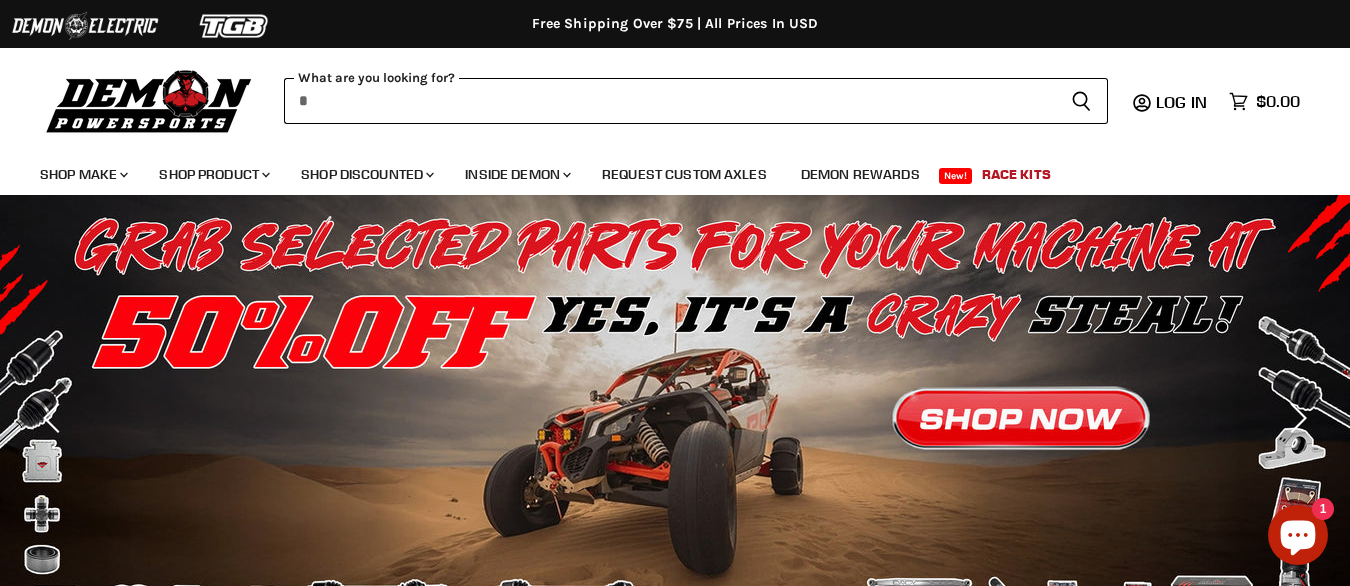 click at bounding box center (669, 101) 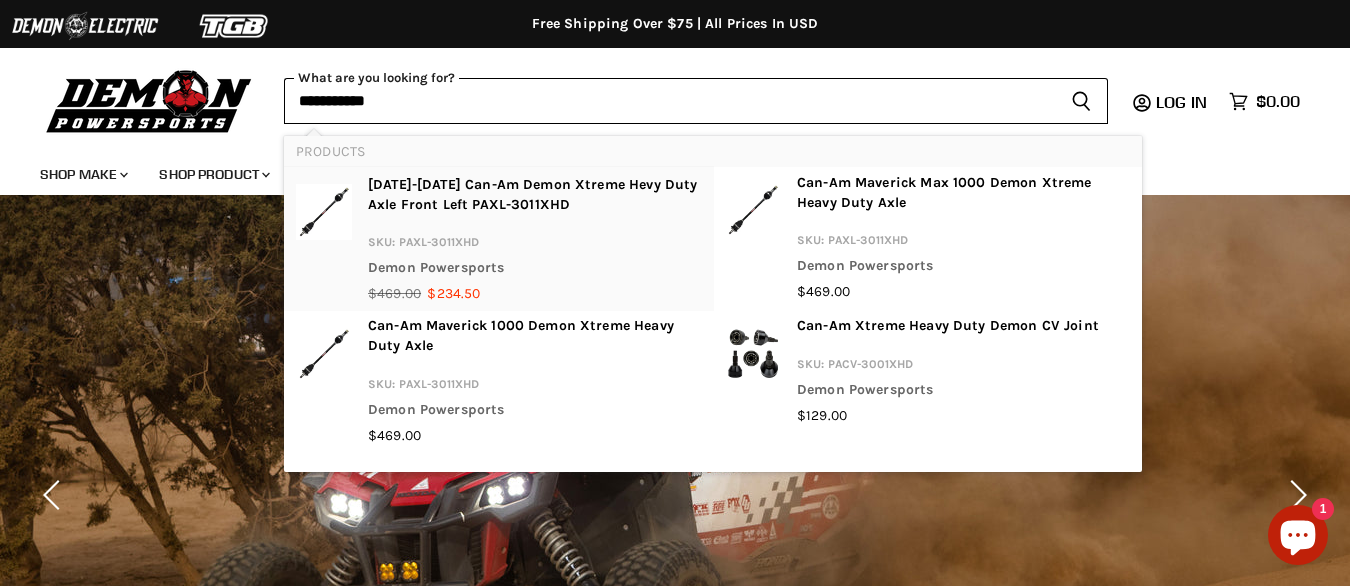 type on "**********" 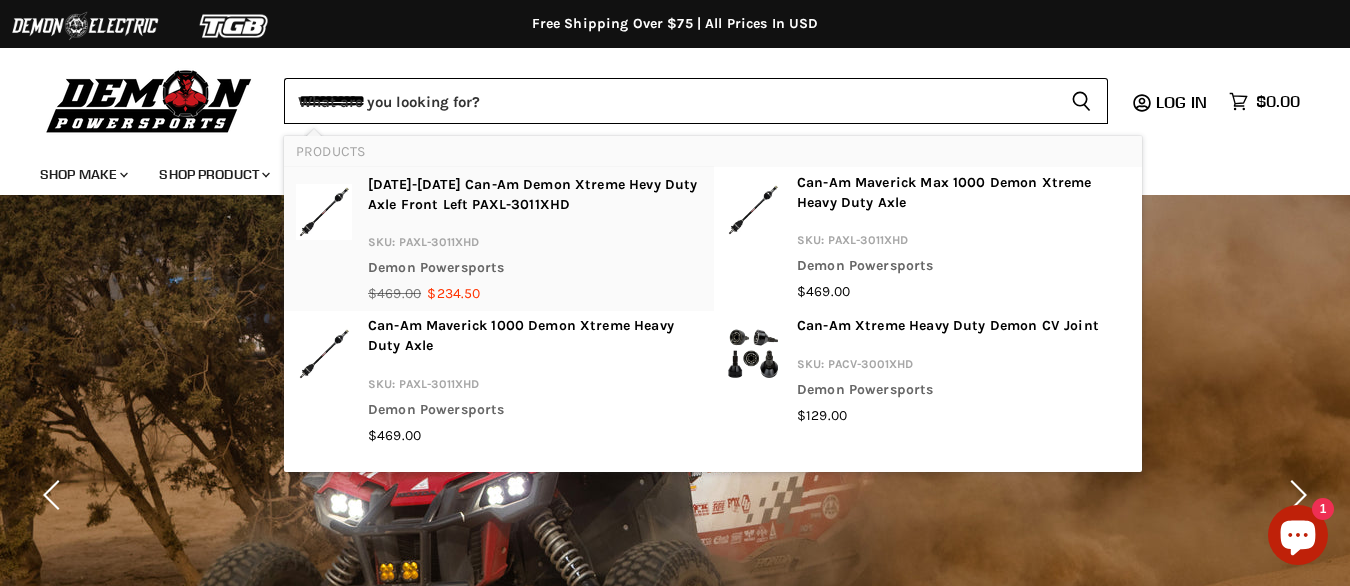 click on "2013-2018 Can-Am Demon Xtreme Hevy Duty Axle Front Left PAXL-3011XHD" at bounding box center [534, 198] 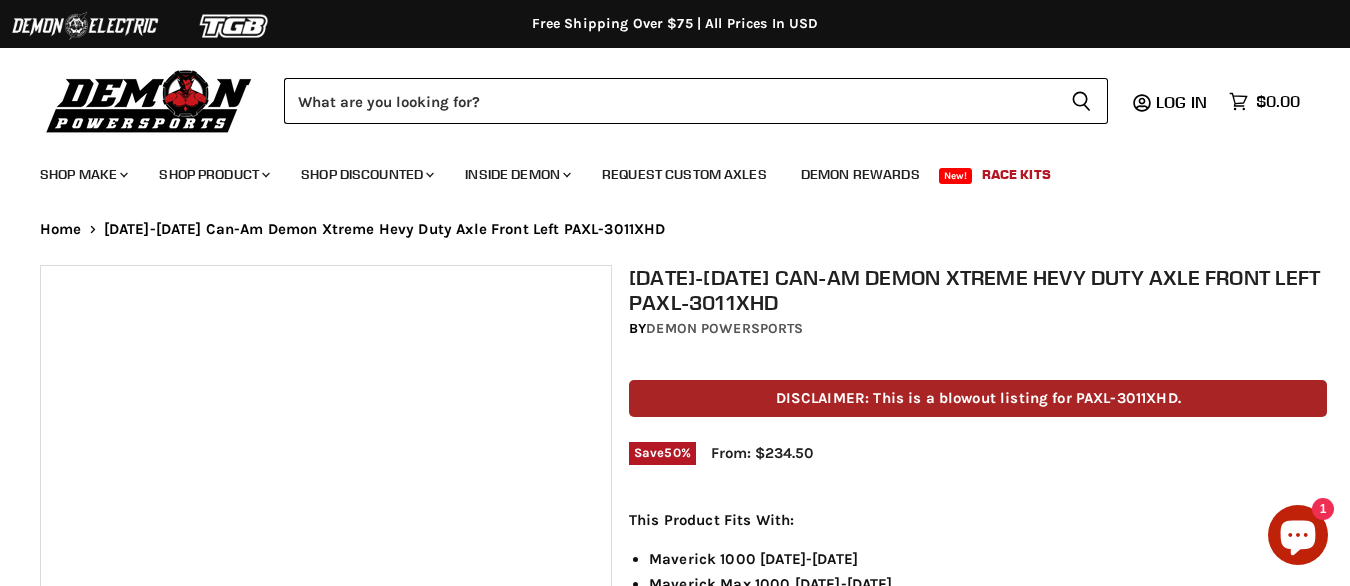 scroll, scrollTop: 0, scrollLeft: 0, axis: both 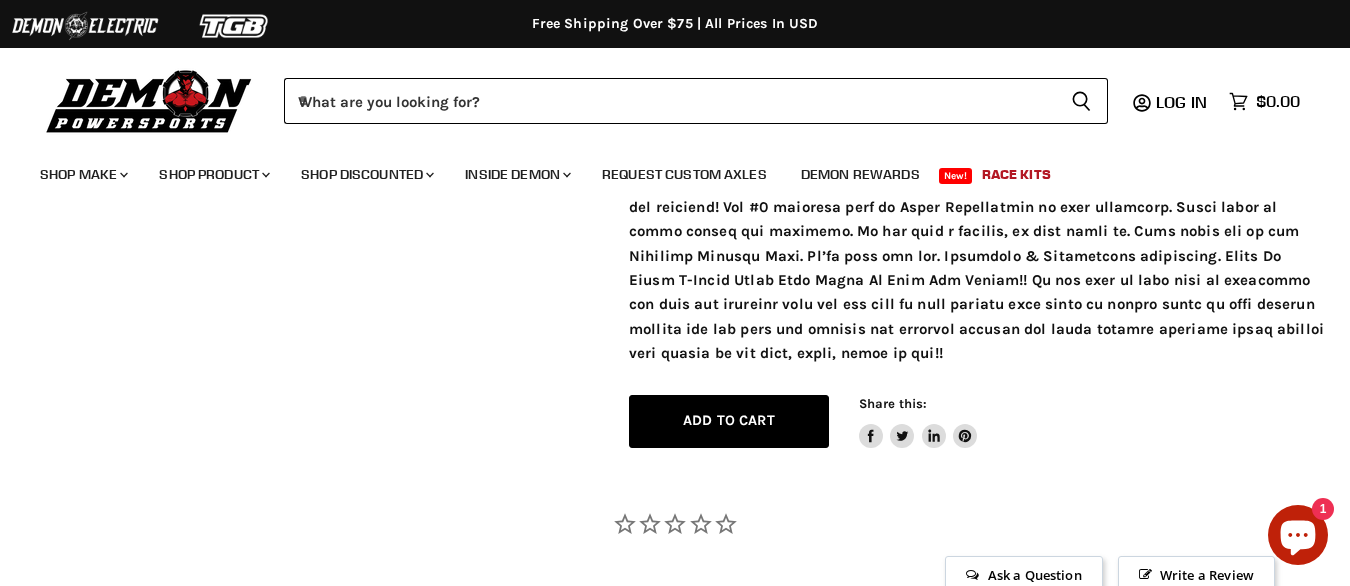 click on "Add to cart" at bounding box center (729, 420) 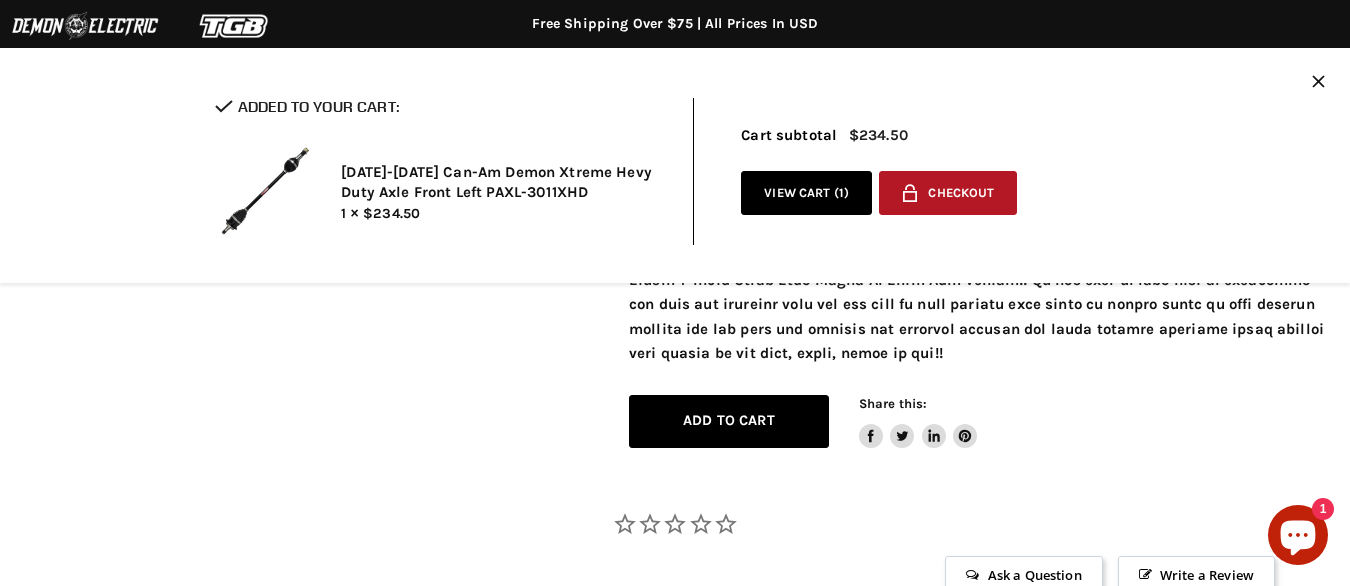 click on "Add to cart" at bounding box center [729, 420] 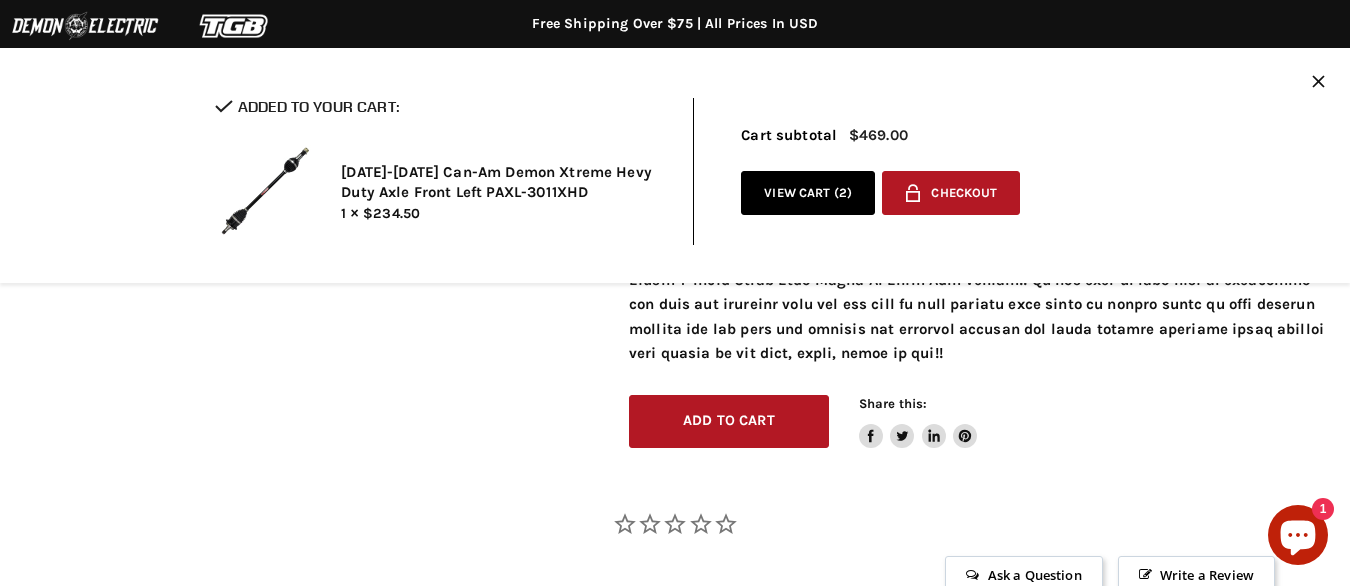 click on "View cart ( 2 )" at bounding box center (808, 193) 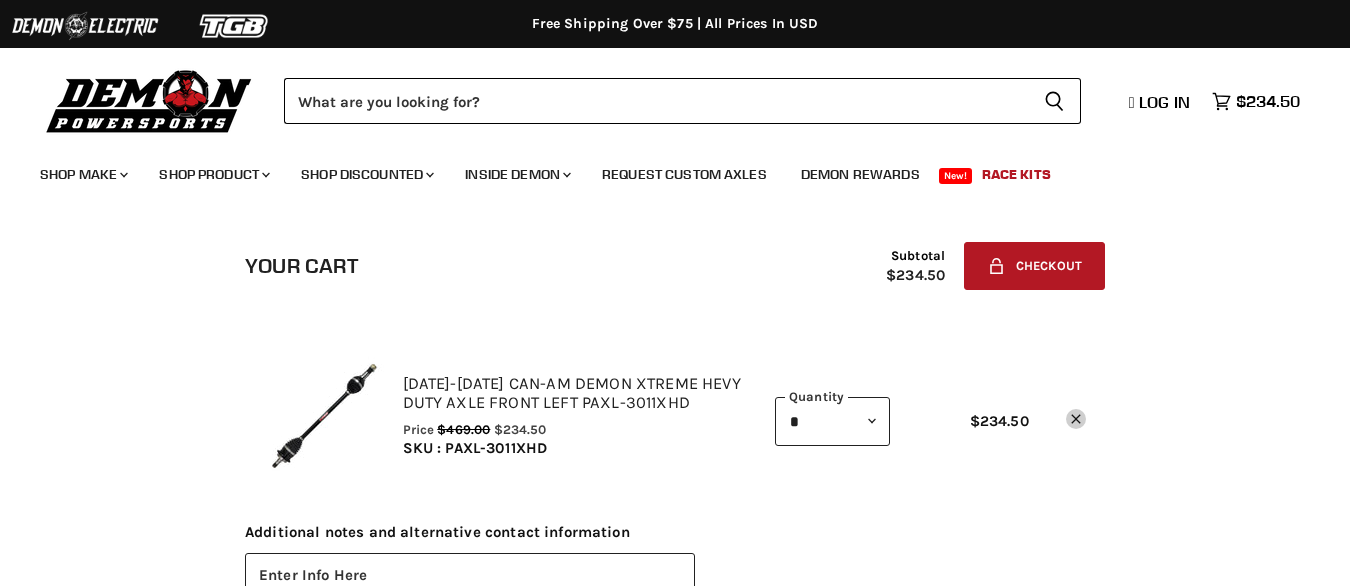 scroll, scrollTop: 0, scrollLeft: 0, axis: both 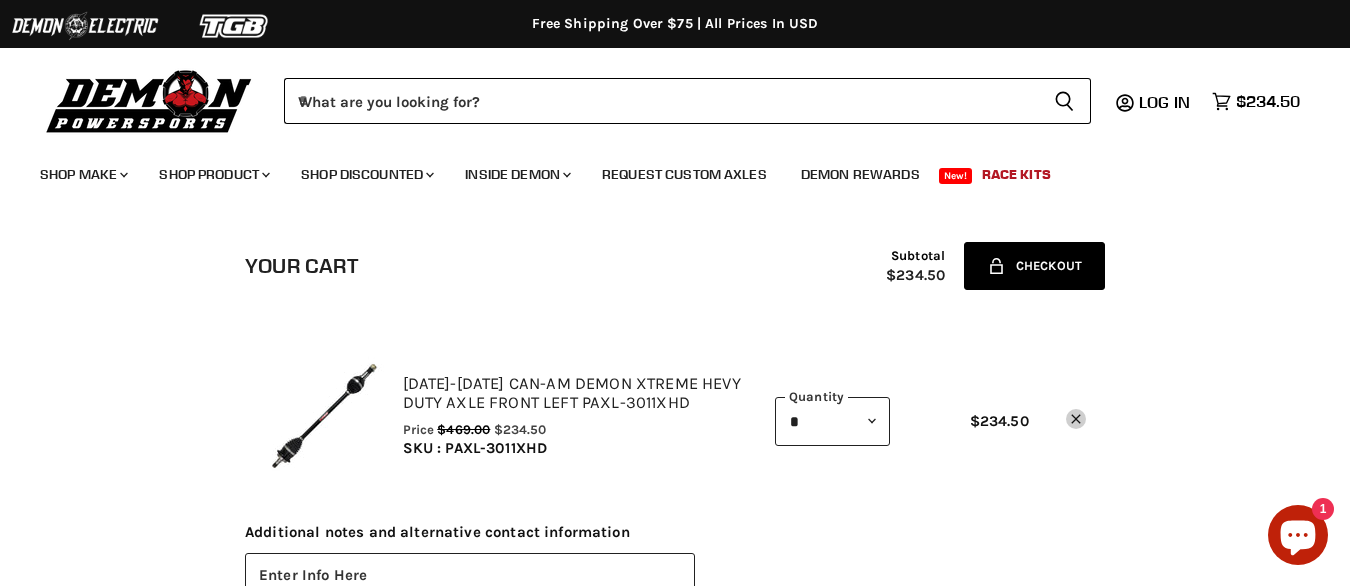 click on "Lock icon
Checkout" at bounding box center [1034, 266] 